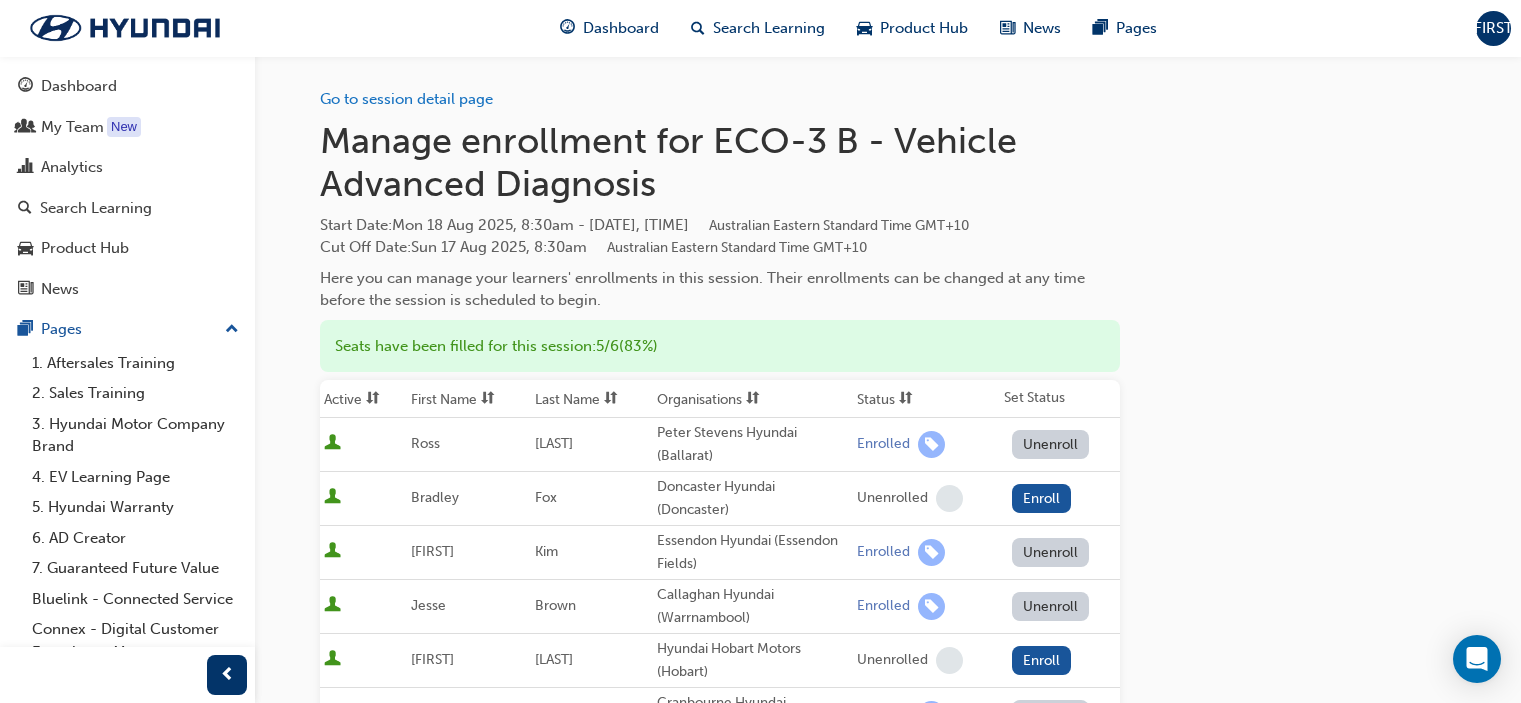 scroll, scrollTop: 0, scrollLeft: 0, axis: both 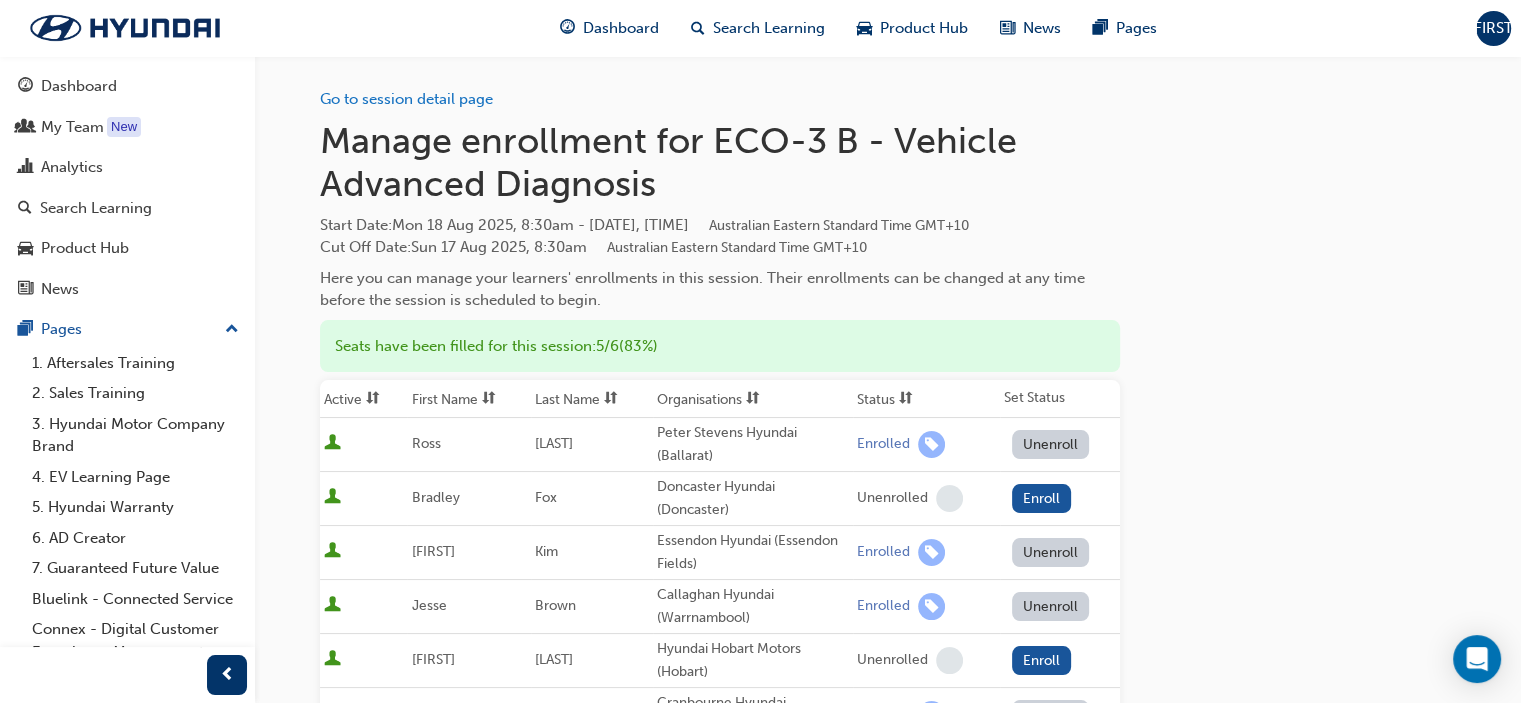 click on "Search Learning" at bounding box center (758, 28) 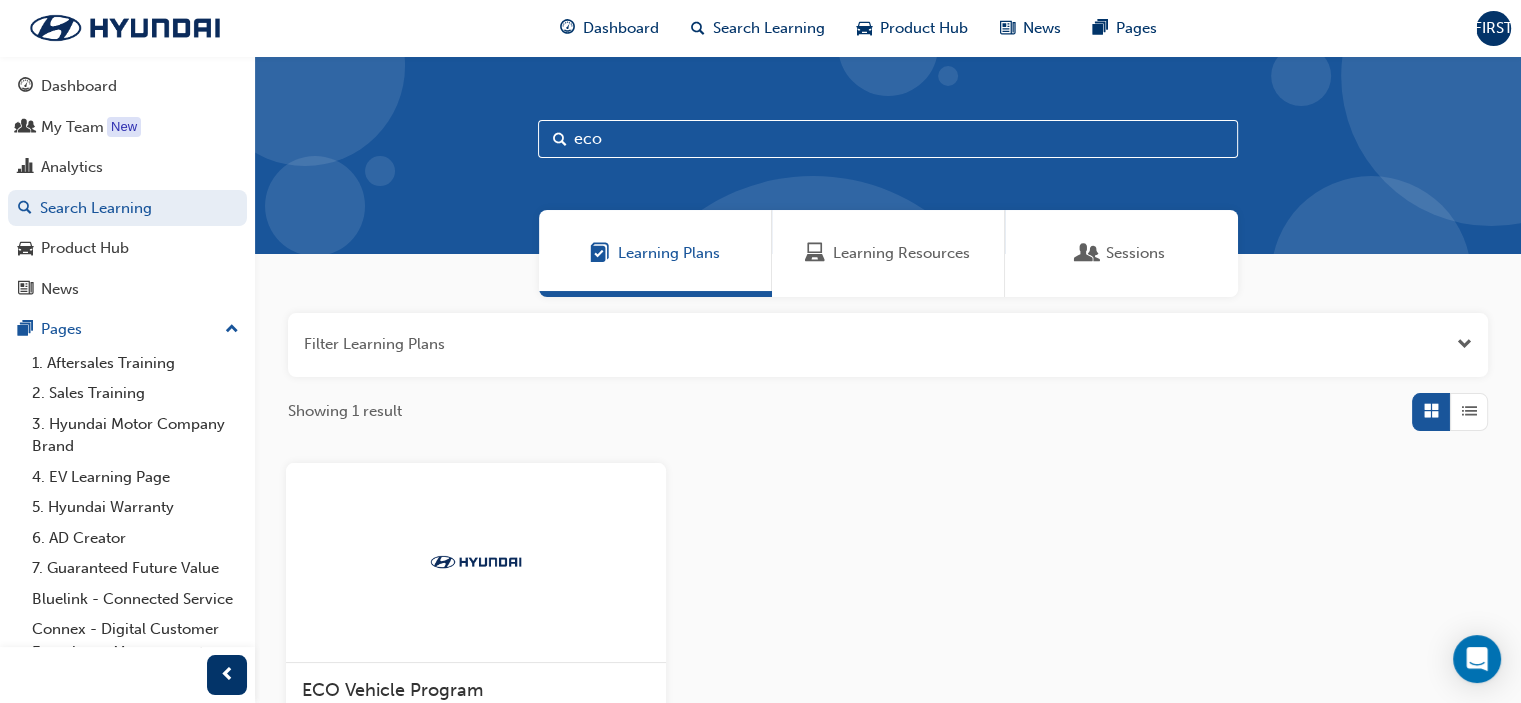 click on "Learning Resources" at bounding box center (901, 253) 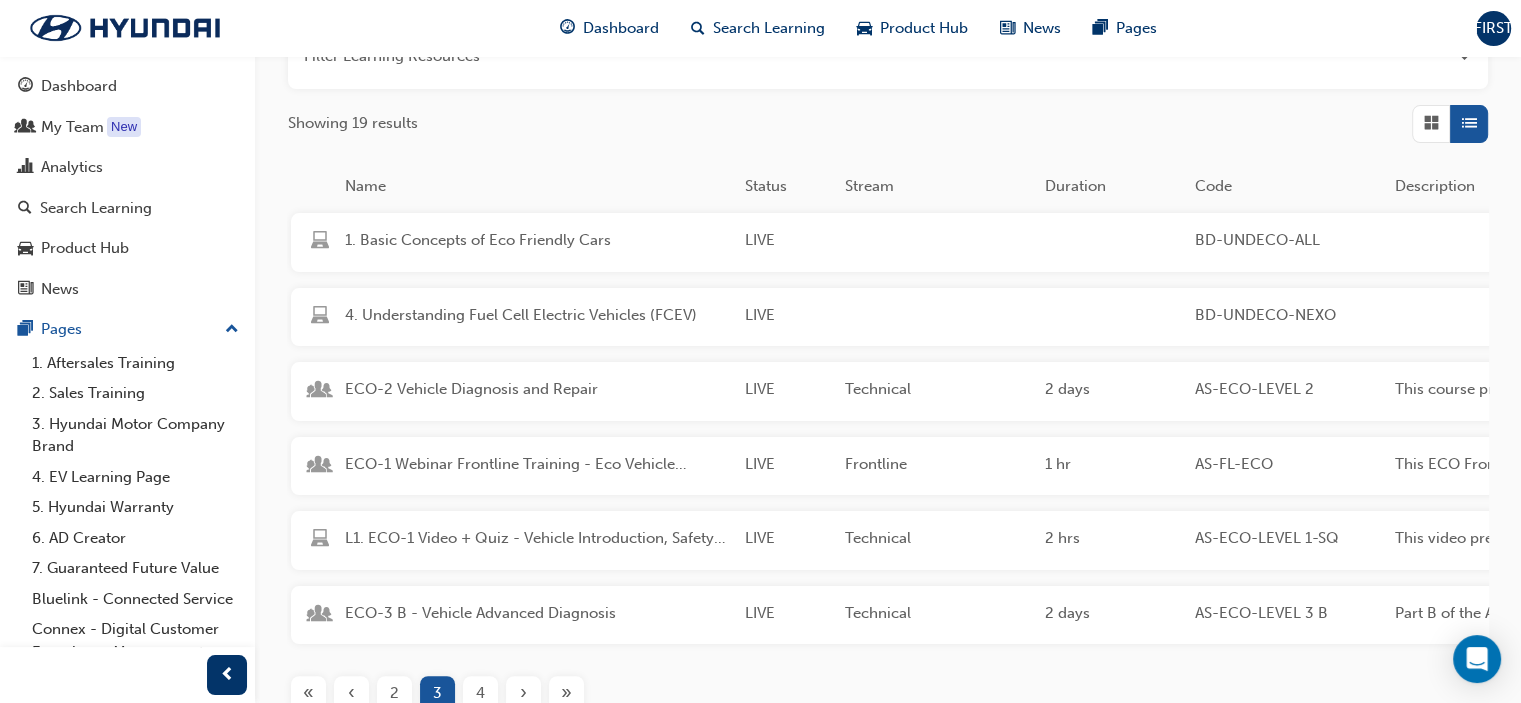 scroll, scrollTop: 308, scrollLeft: 0, axis: vertical 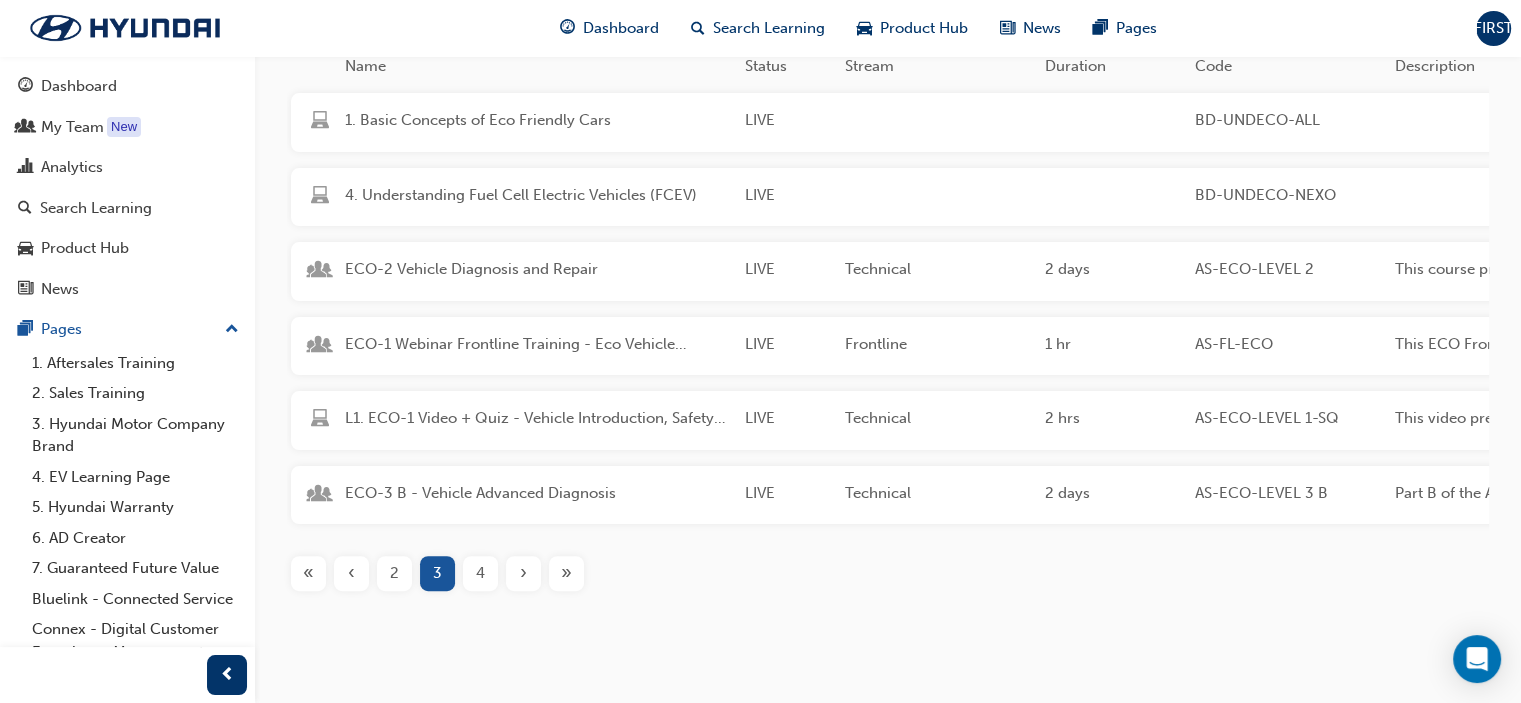 click on "‹" at bounding box center [351, 573] 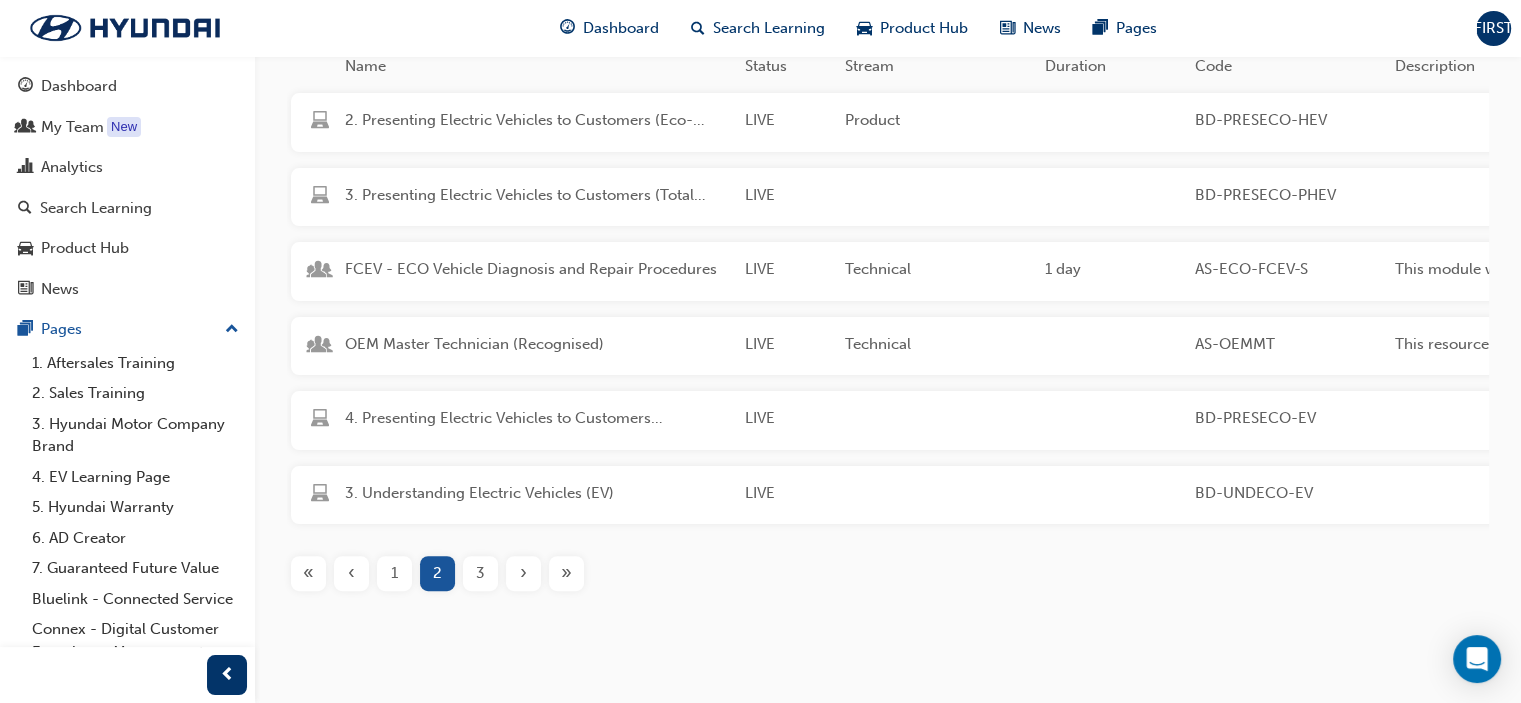 click on "1" at bounding box center [394, 573] 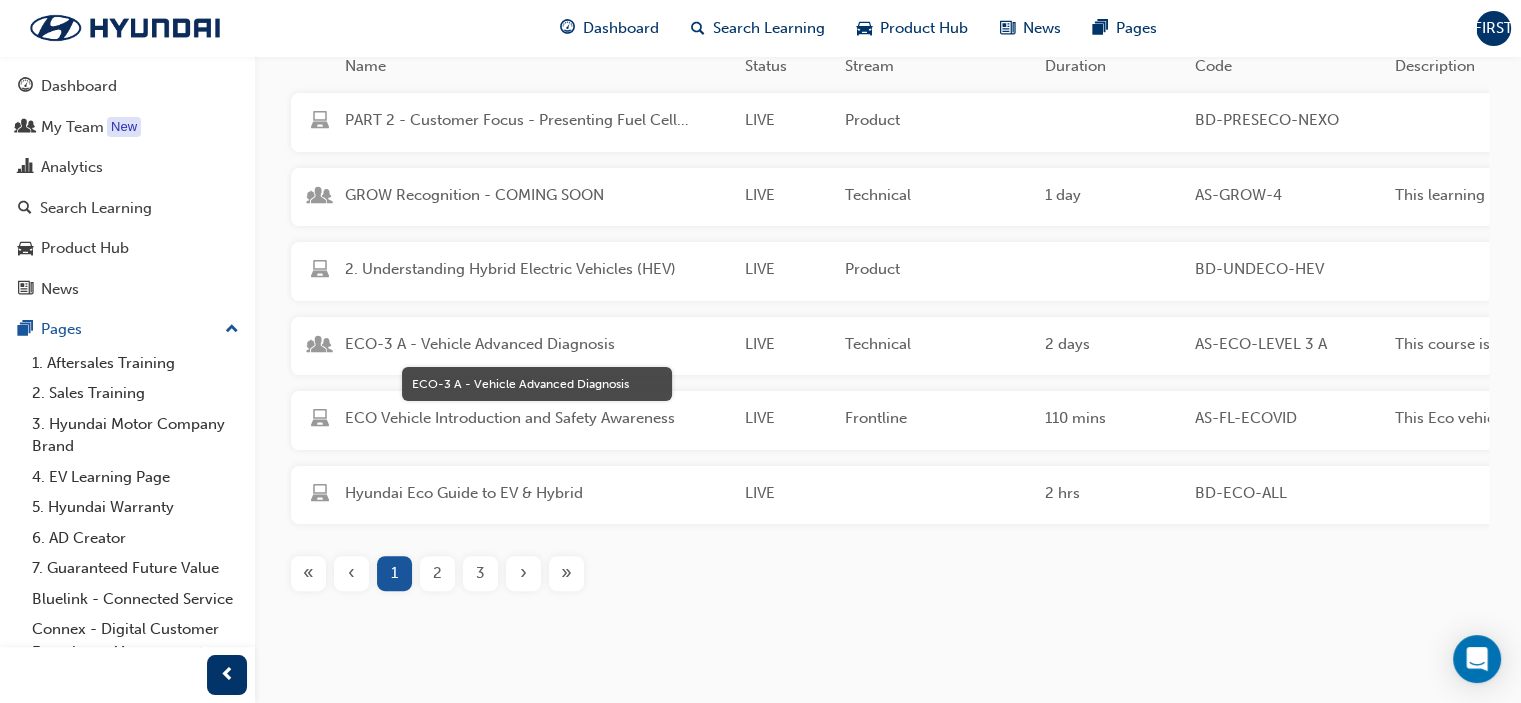 click on "ECO-3 A - Vehicle Advanced Diagnosis" at bounding box center [537, 344] 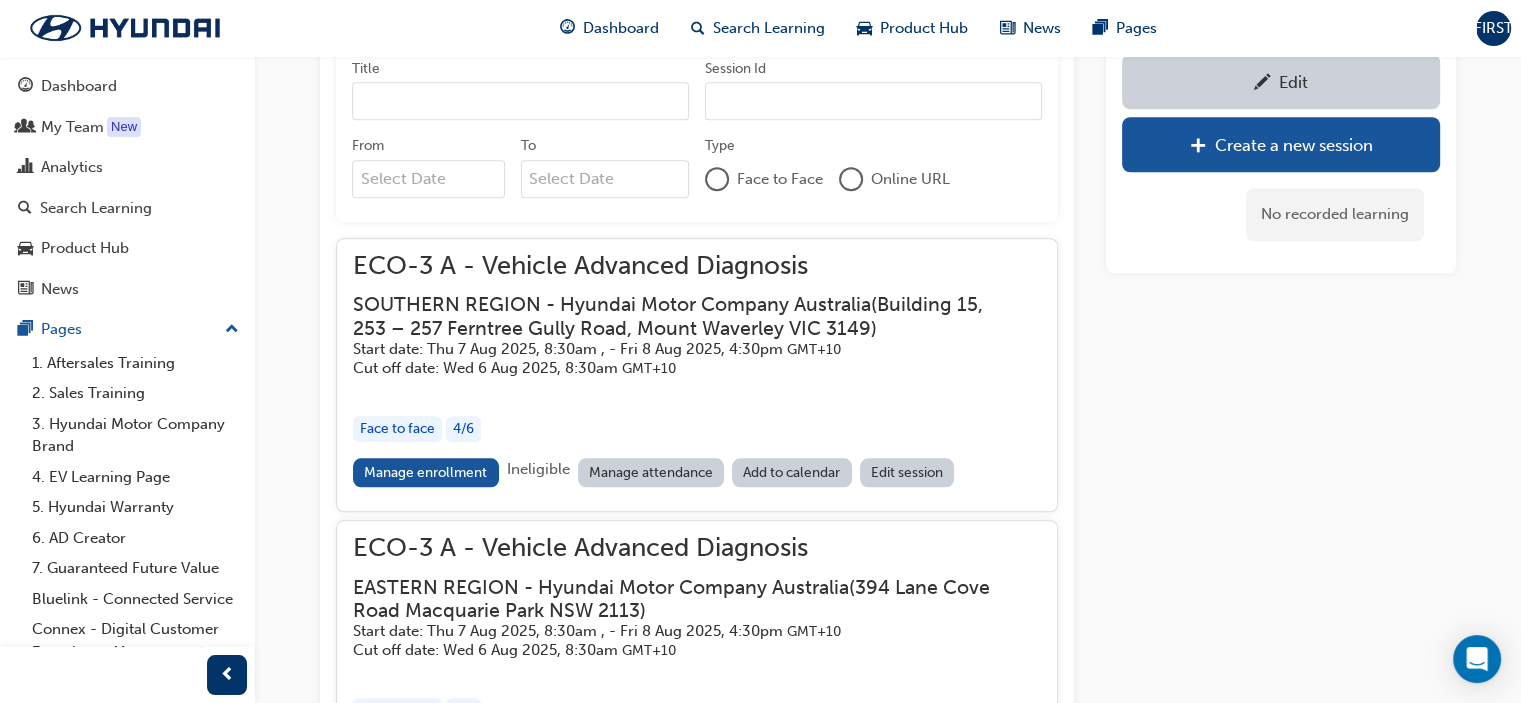 scroll, scrollTop: 1834, scrollLeft: 0, axis: vertical 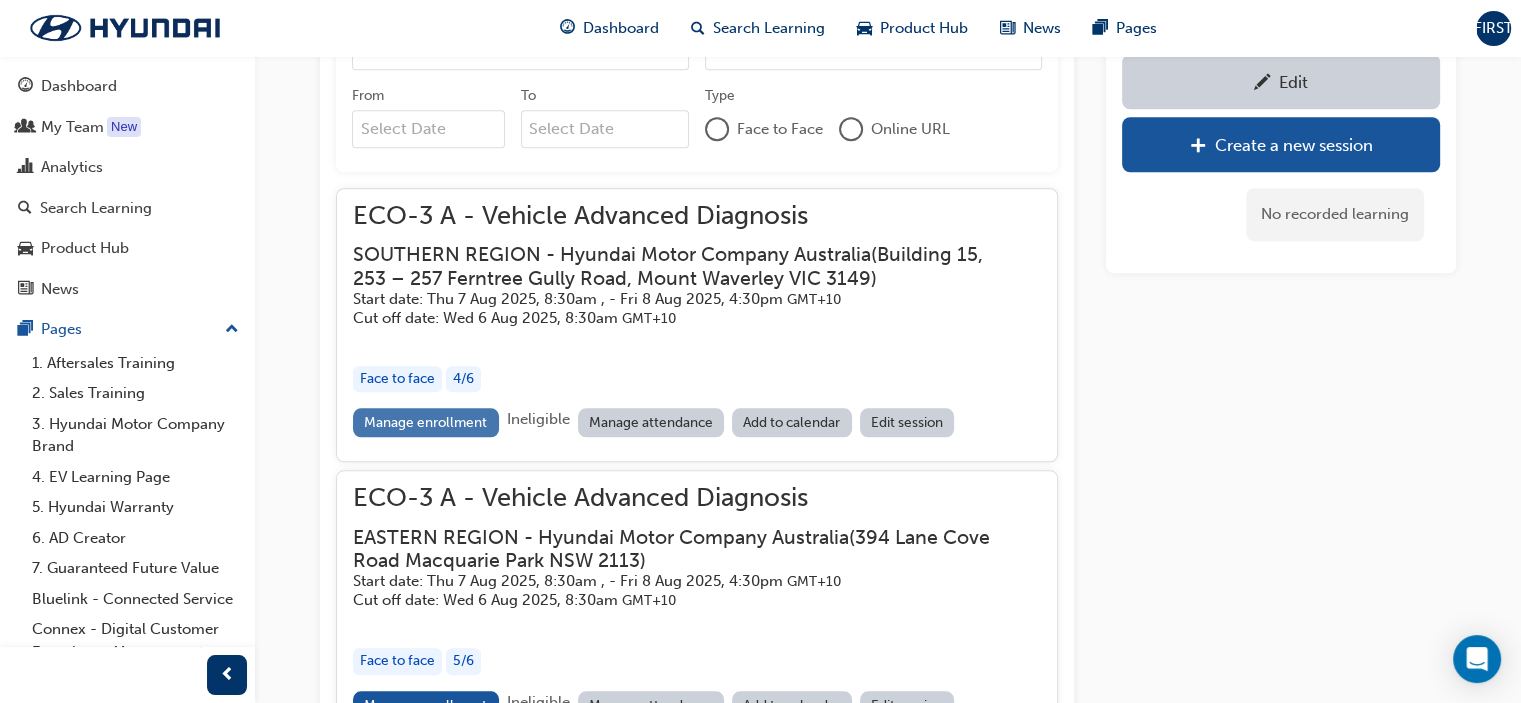 click on "Manage enrollment" at bounding box center [426, 422] 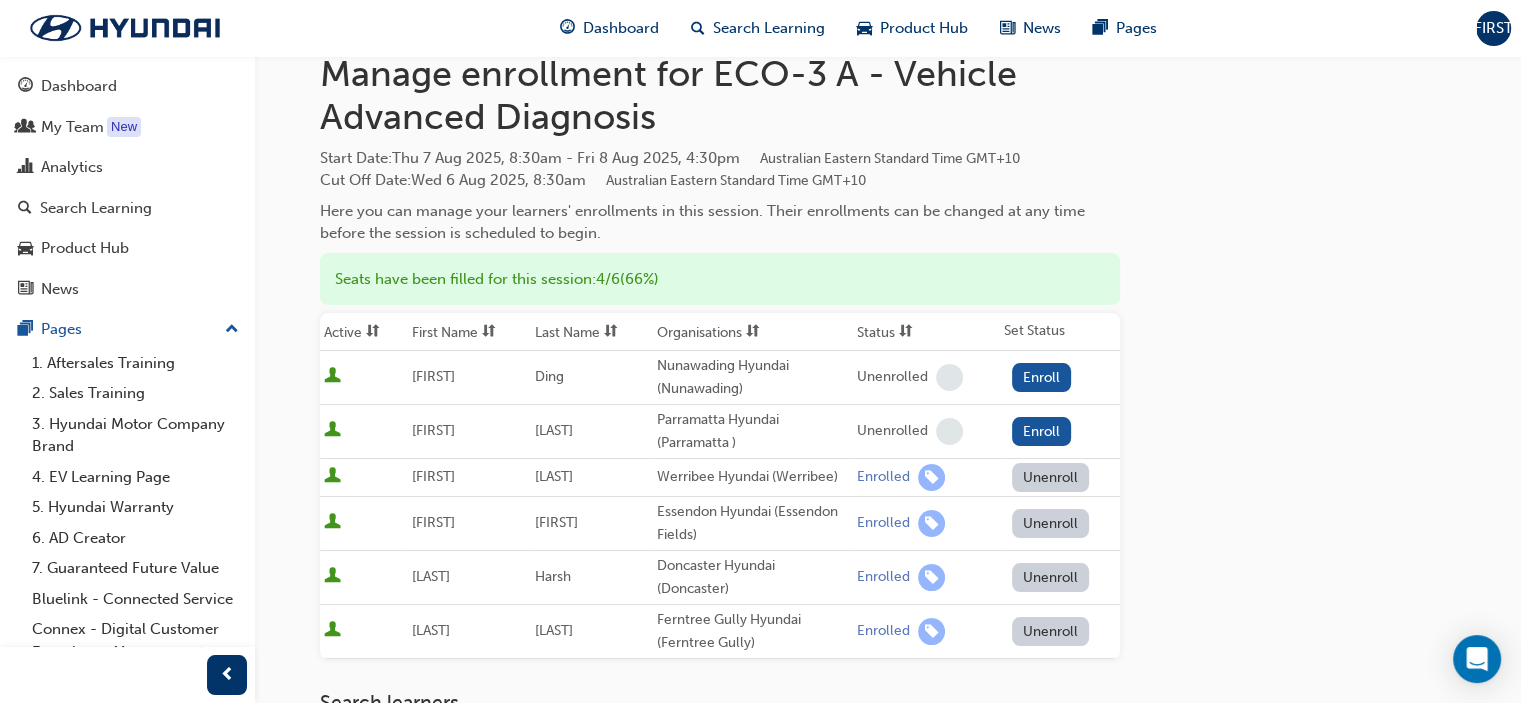 scroll, scrollTop: 200, scrollLeft: 0, axis: vertical 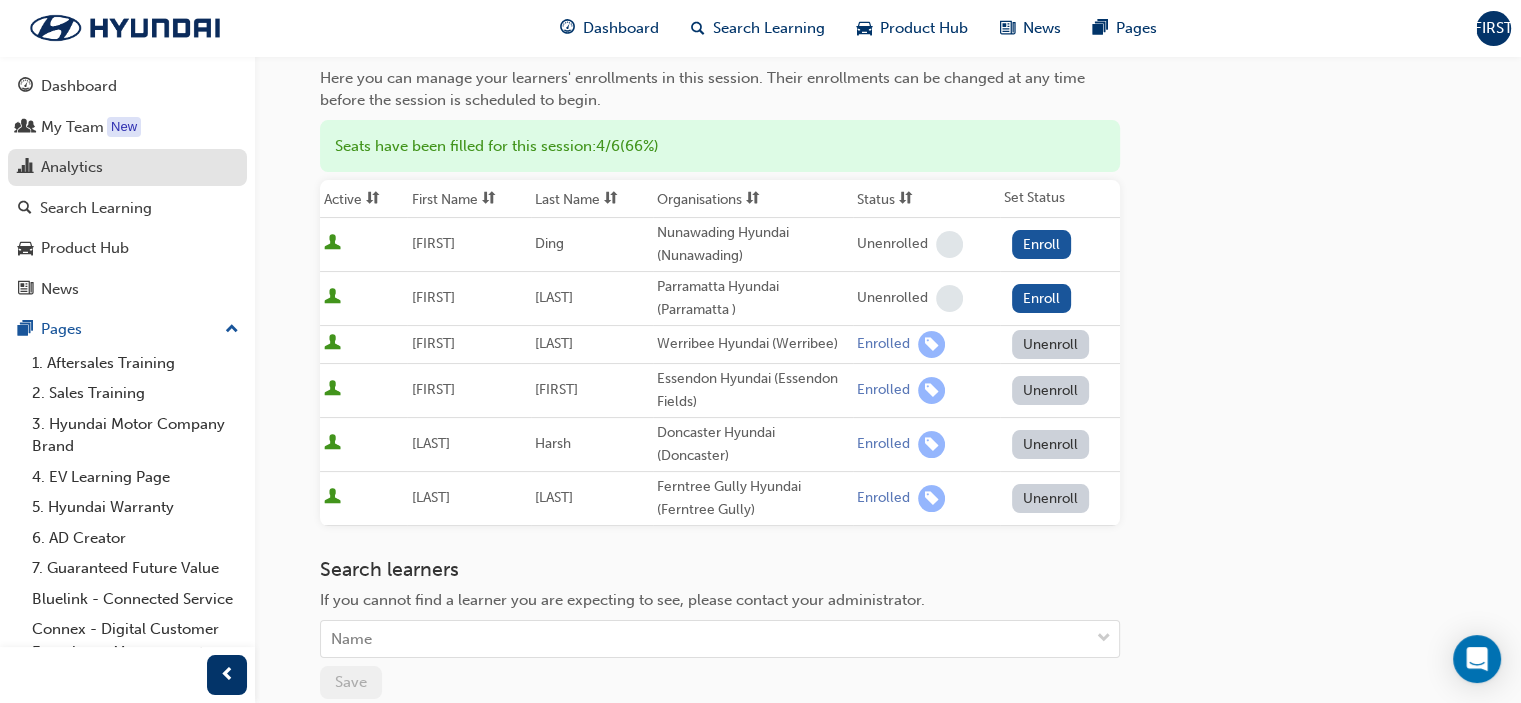 click on "Analytics" at bounding box center (72, 167) 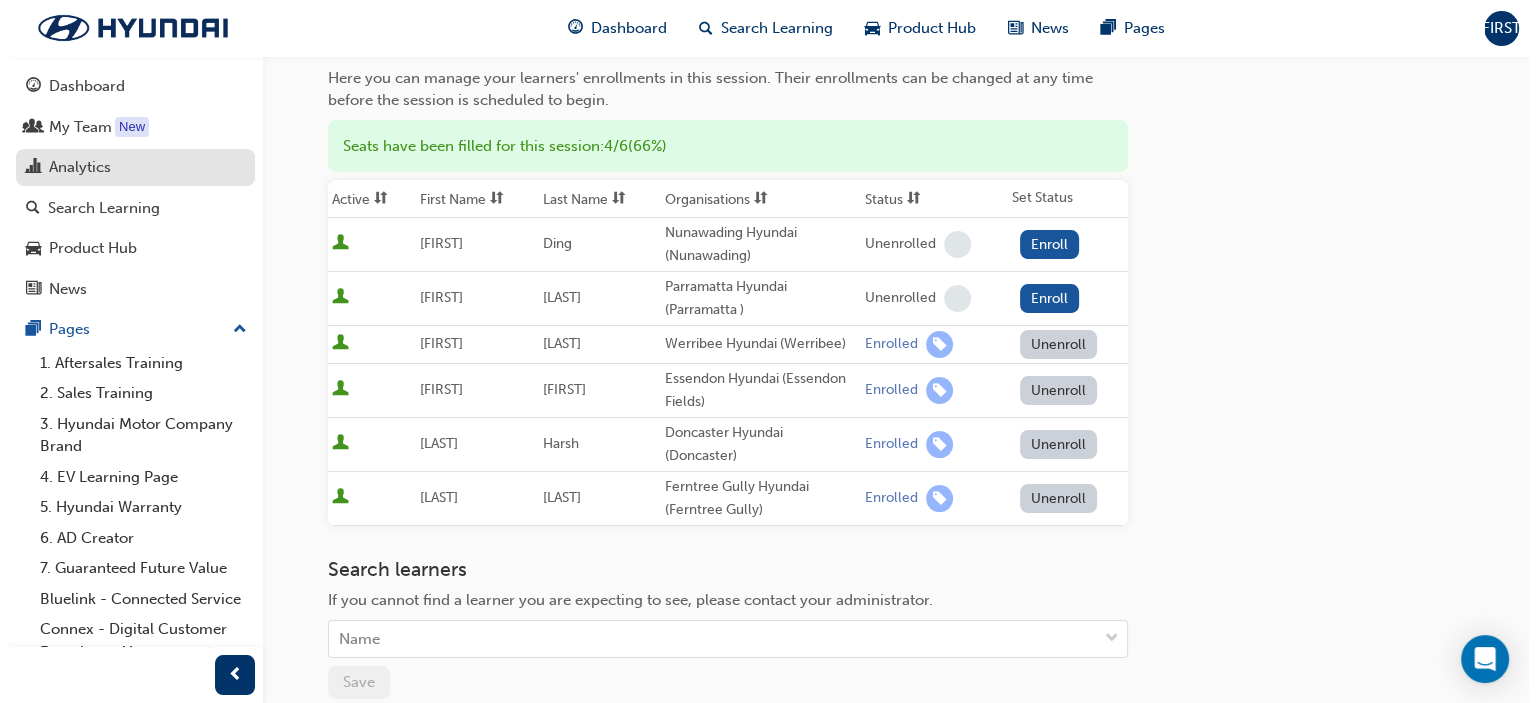 scroll, scrollTop: 0, scrollLeft: 0, axis: both 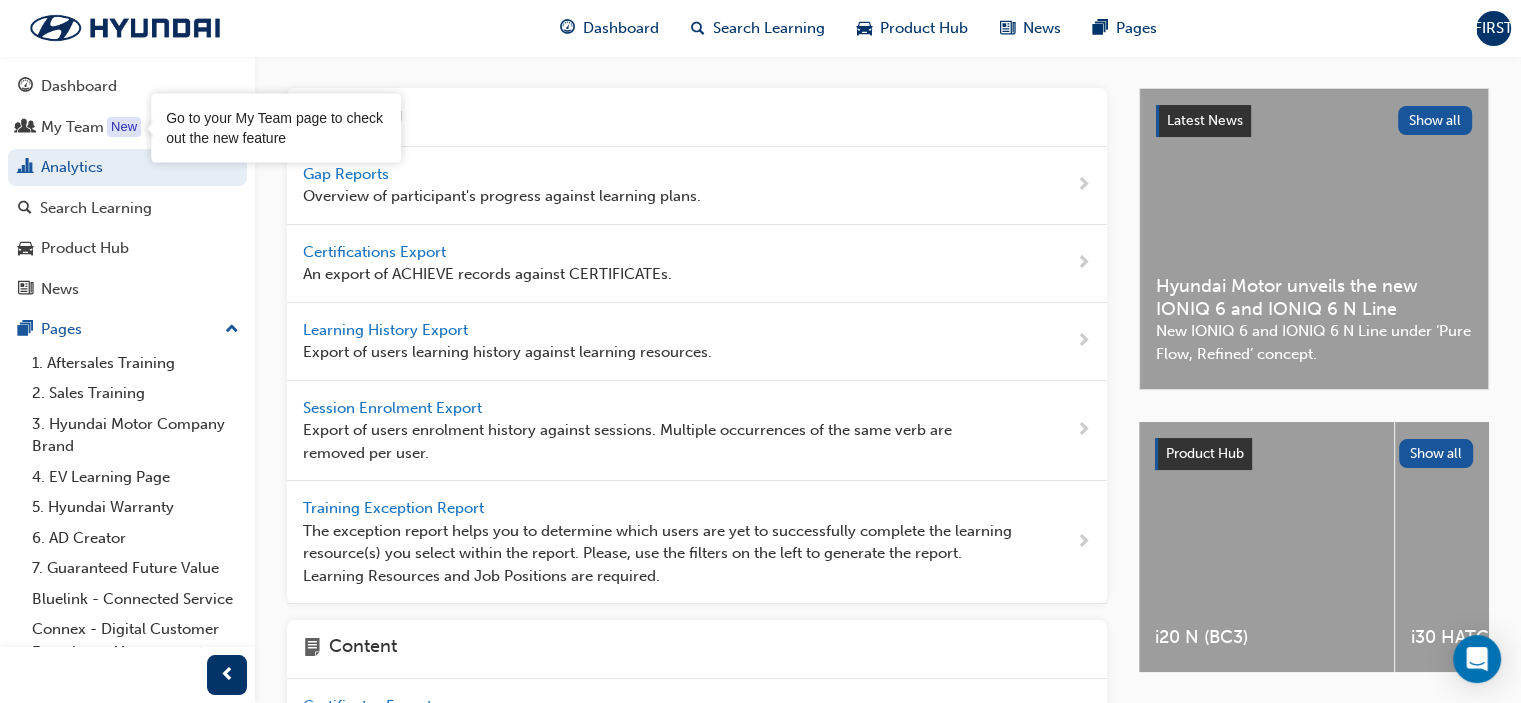 click on "Gap Reports" at bounding box center [348, 174] 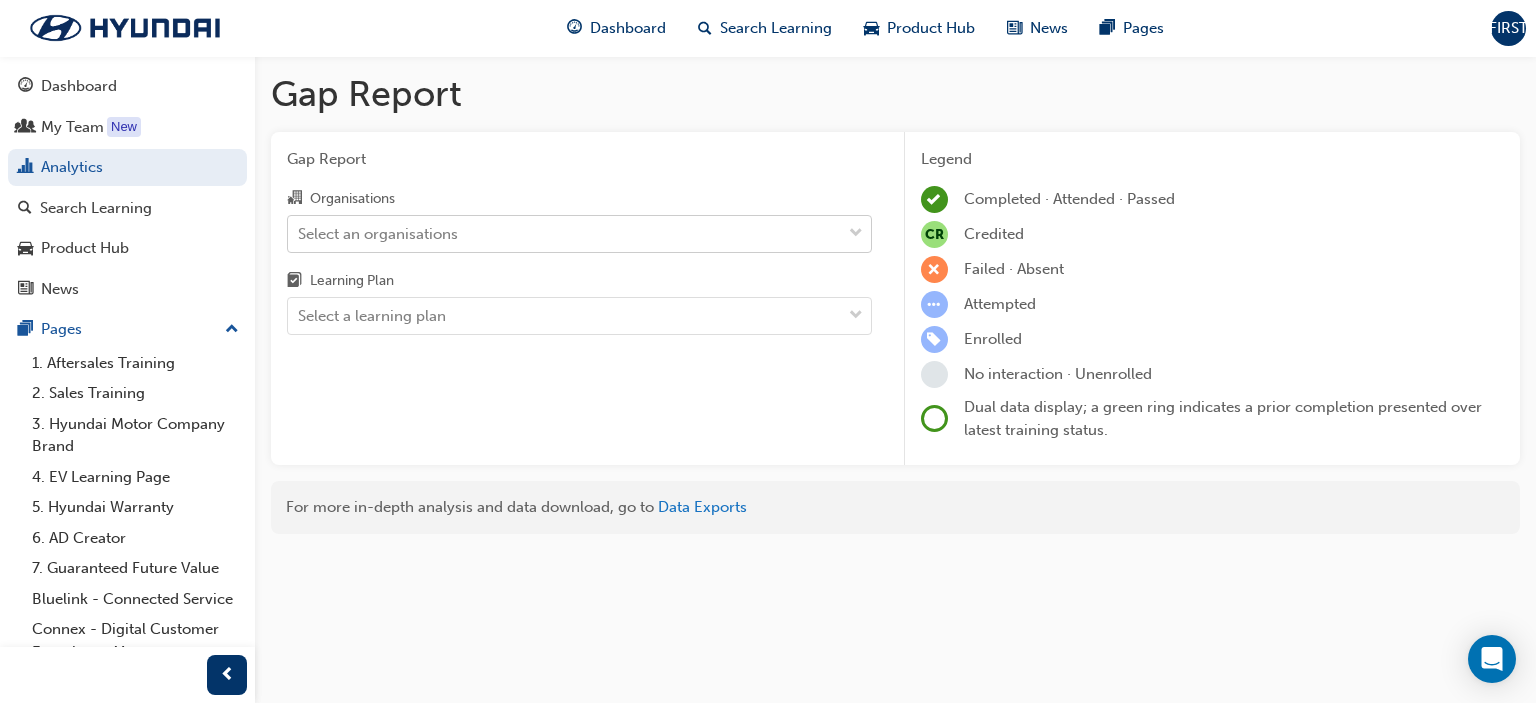 click on "Select an organisations" at bounding box center [564, 233] 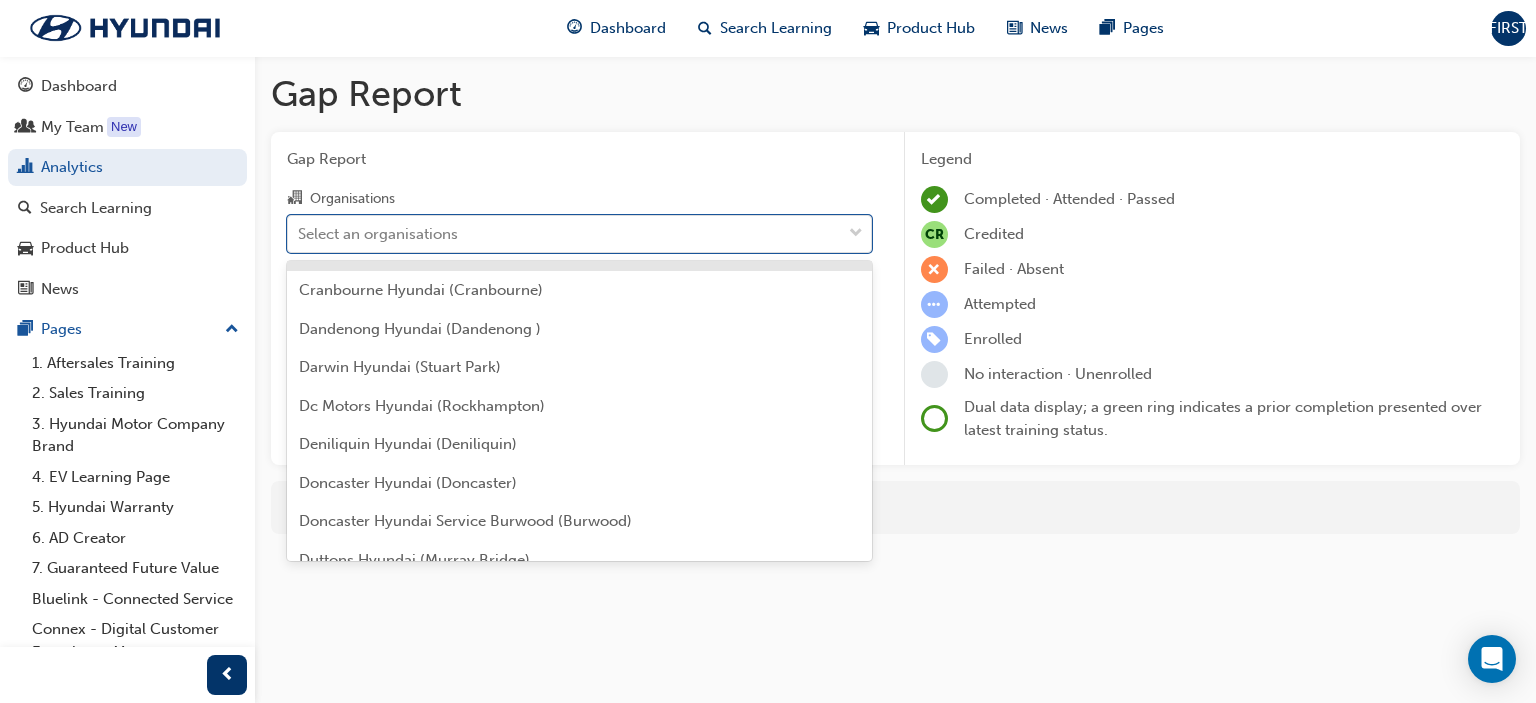 scroll, scrollTop: 1500, scrollLeft: 0, axis: vertical 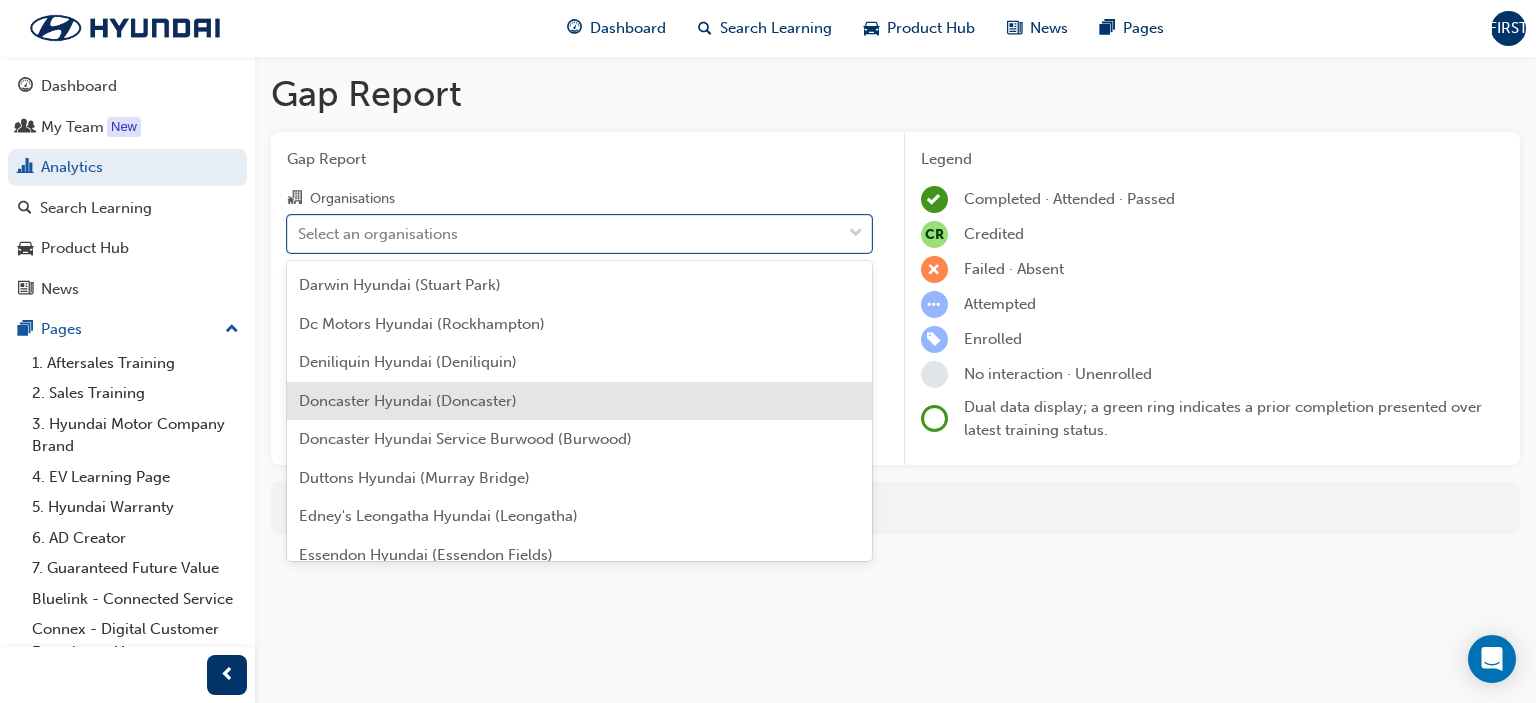 click on "Doncaster Hyundai (Doncaster)" at bounding box center [408, 401] 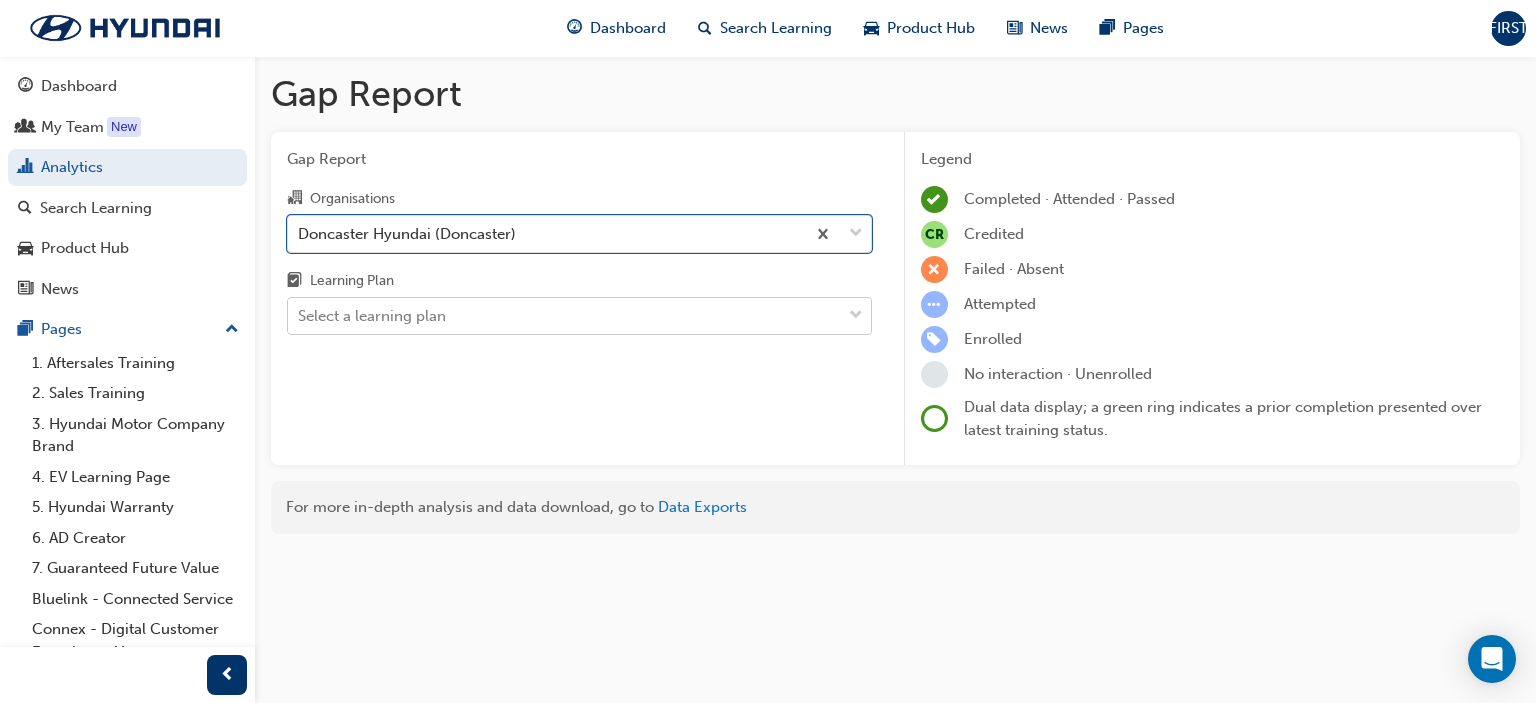 click on "Select a learning plan" at bounding box center [564, 316] 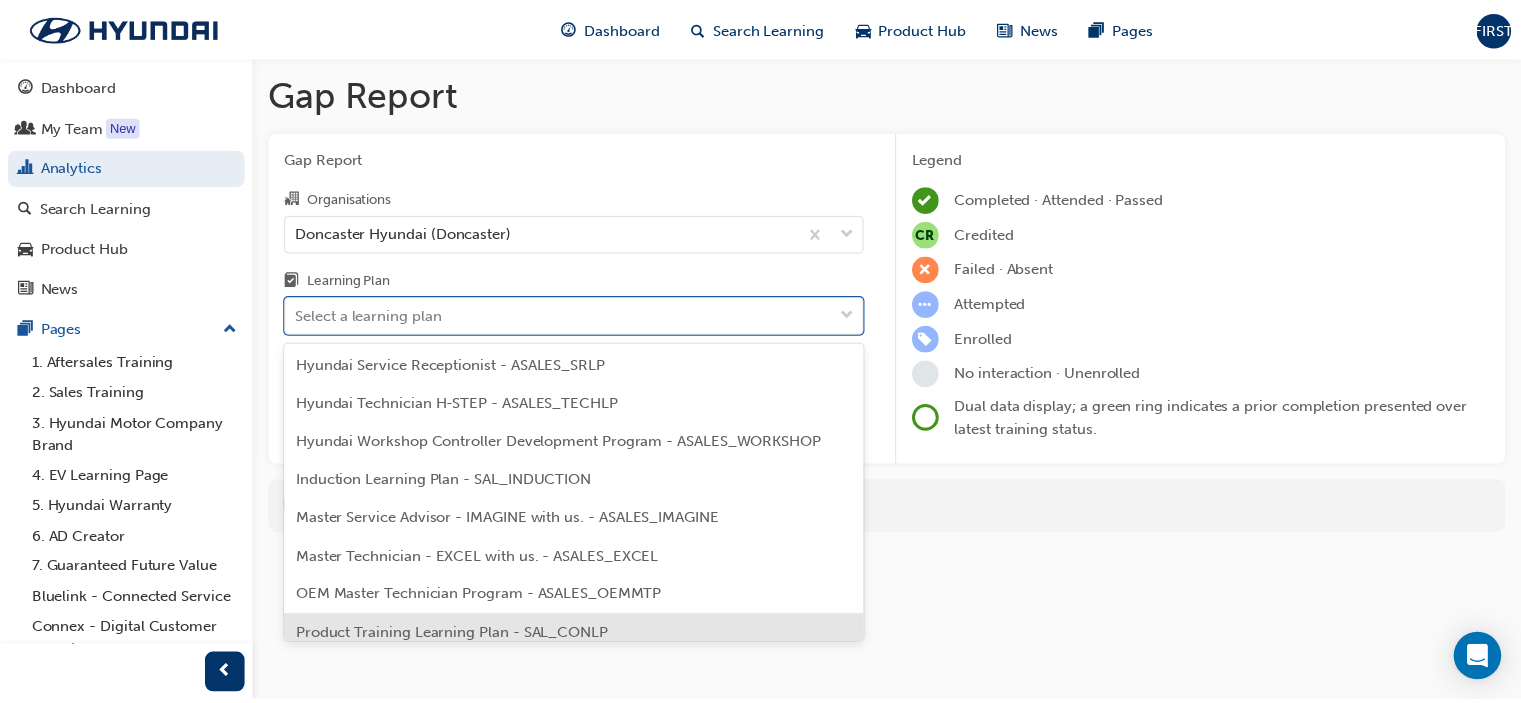 scroll, scrollTop: 701, scrollLeft: 0, axis: vertical 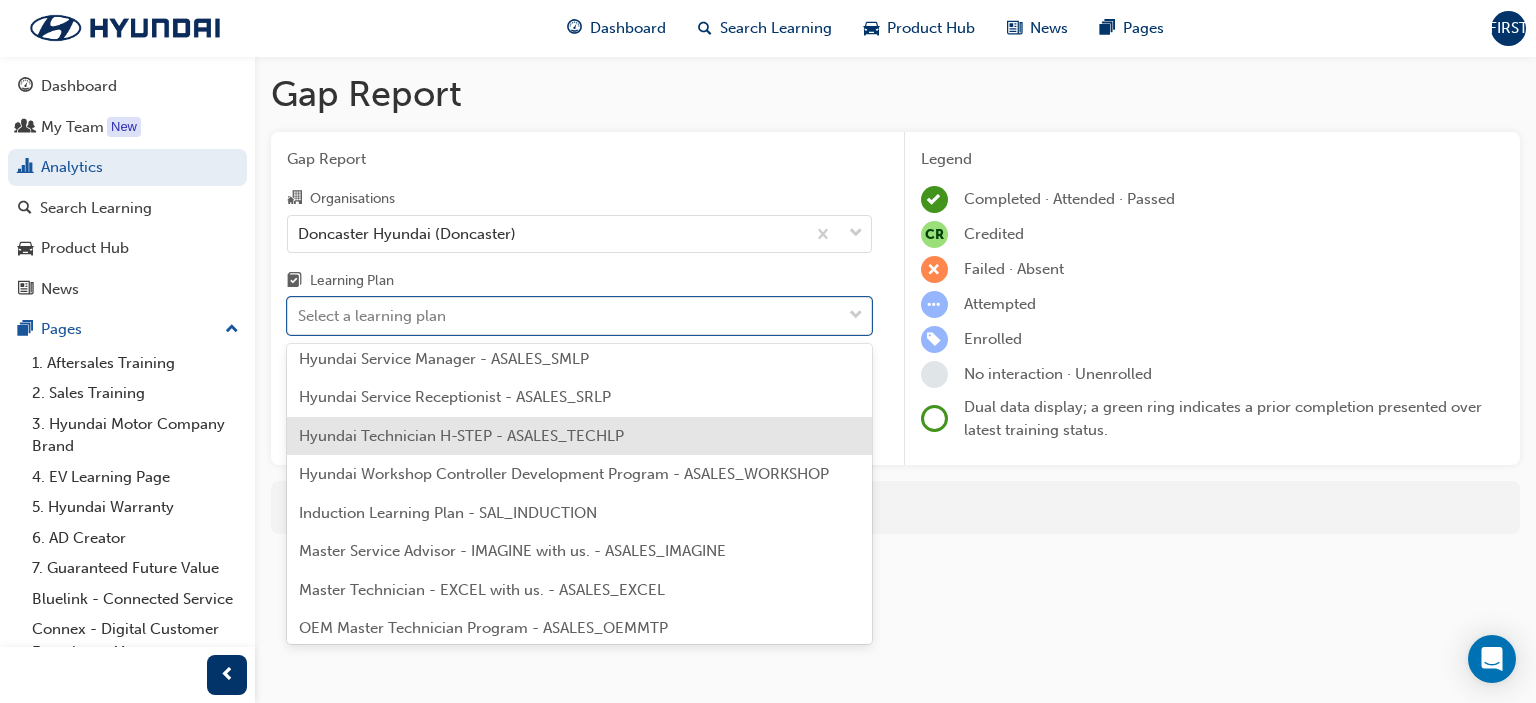 click on "Hyundai Technician H-STEP - ASALES_TECHLP" at bounding box center (461, 436) 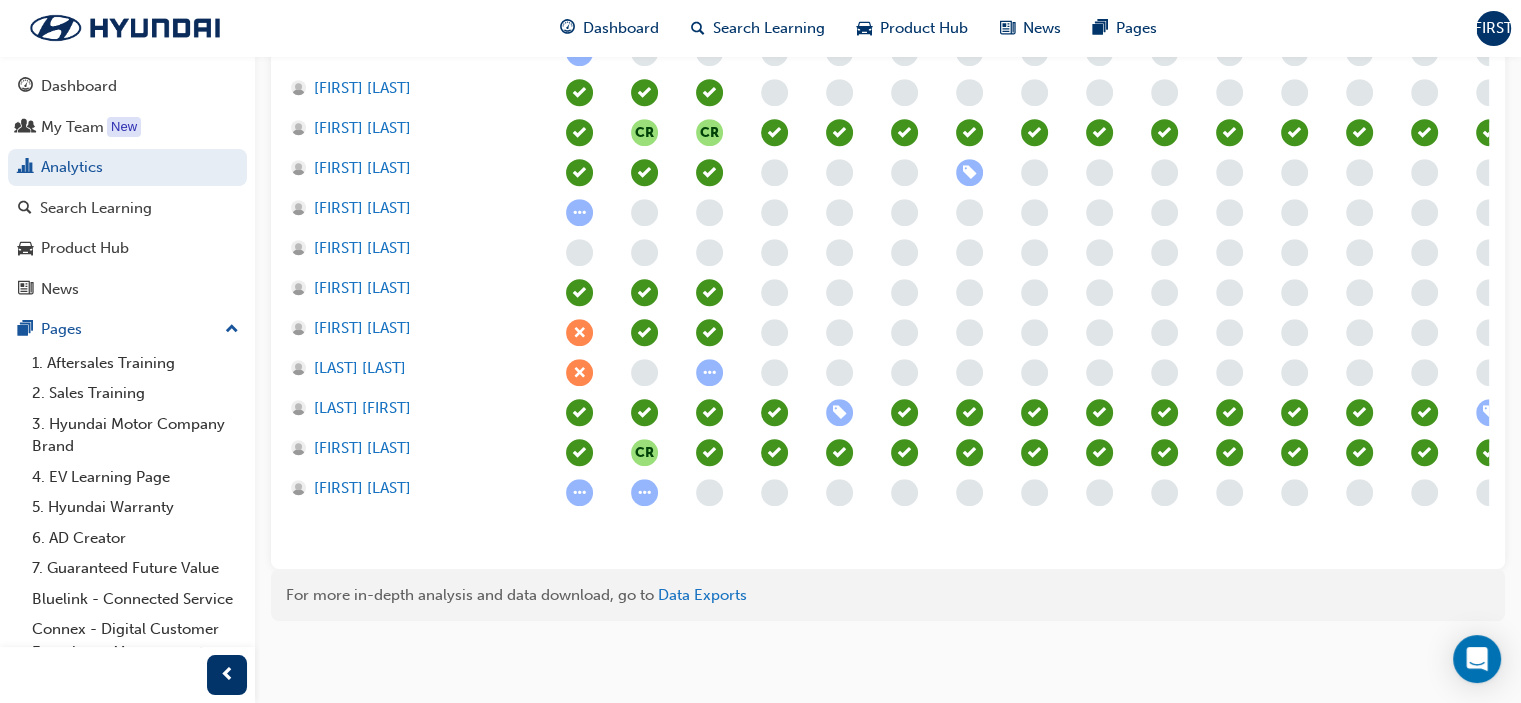 scroll, scrollTop: 1056, scrollLeft: 0, axis: vertical 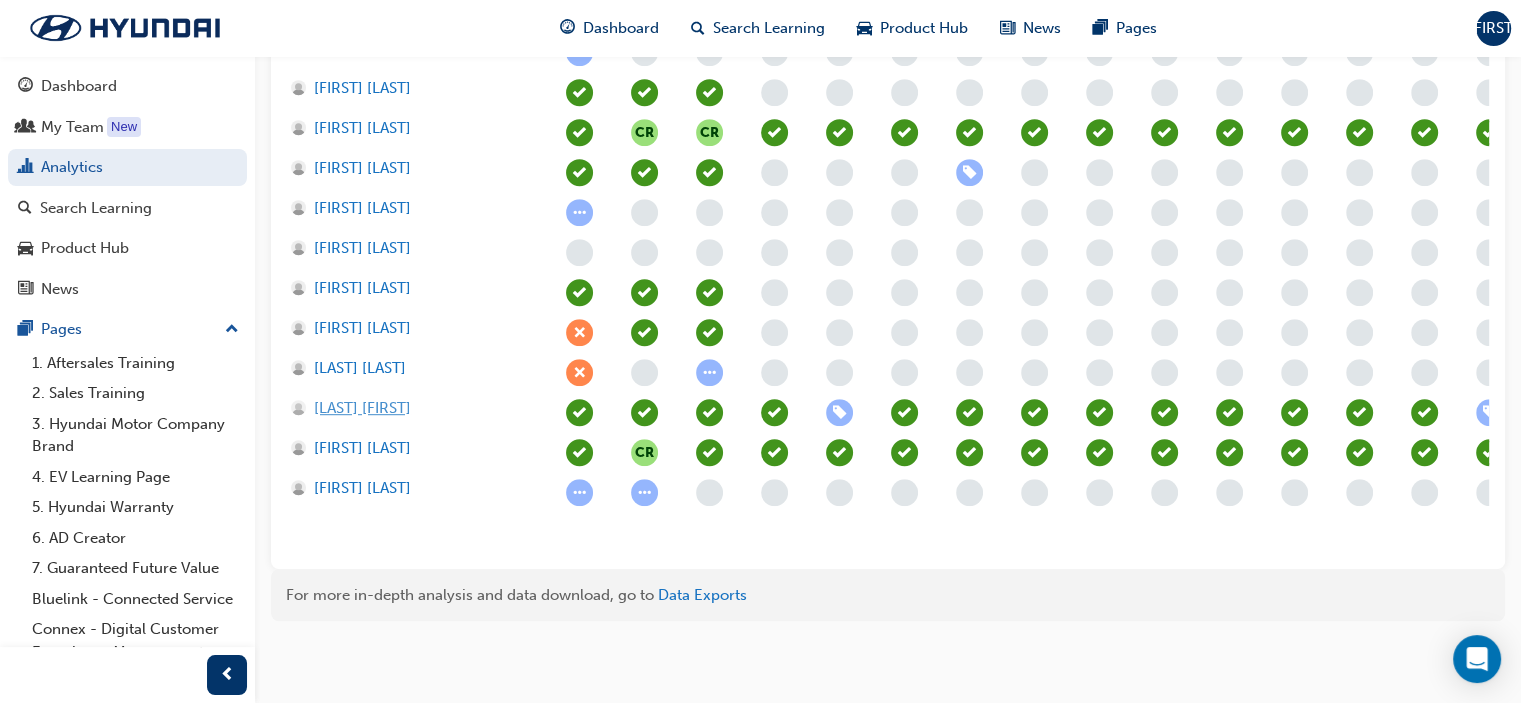 click on "[LAST] [FIRST]" at bounding box center (362, 408) 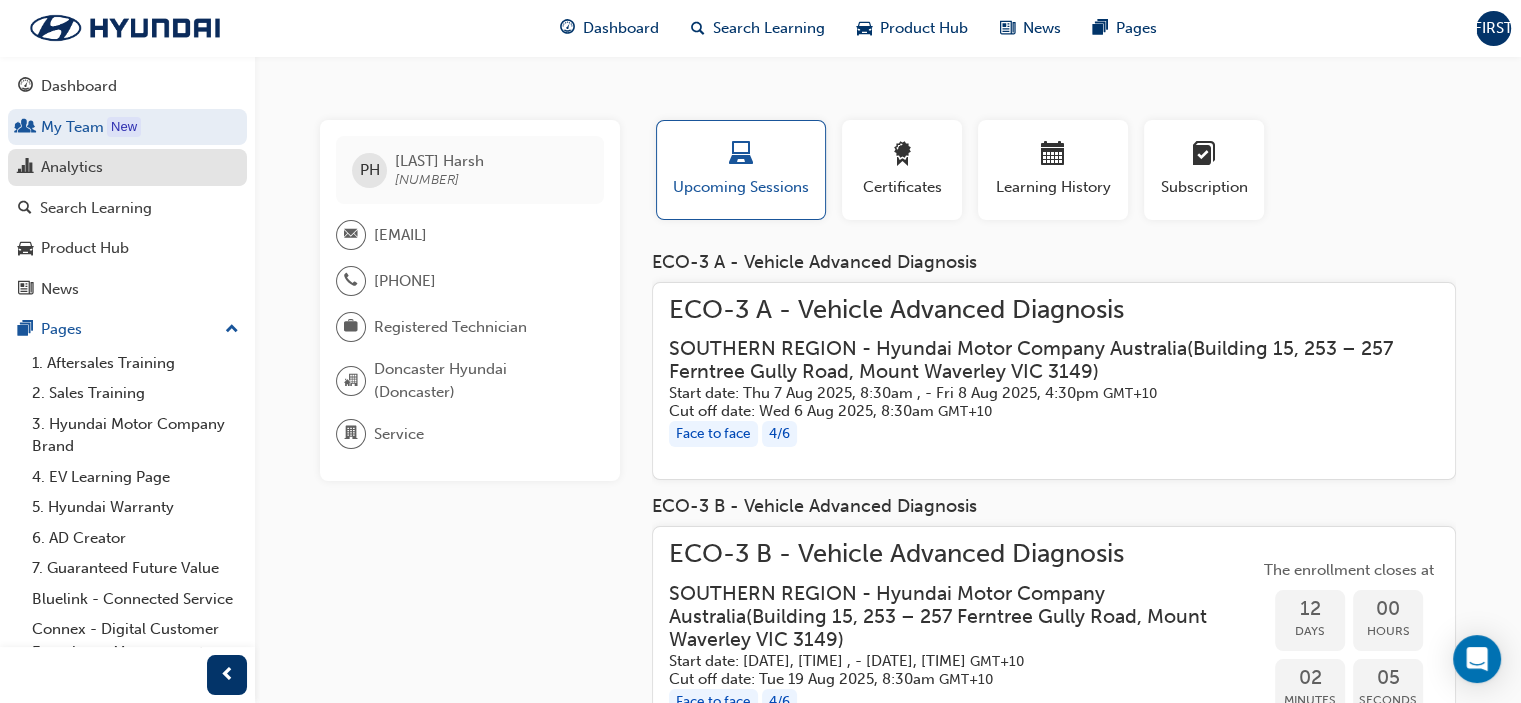 click on "Analytics" at bounding box center [72, 167] 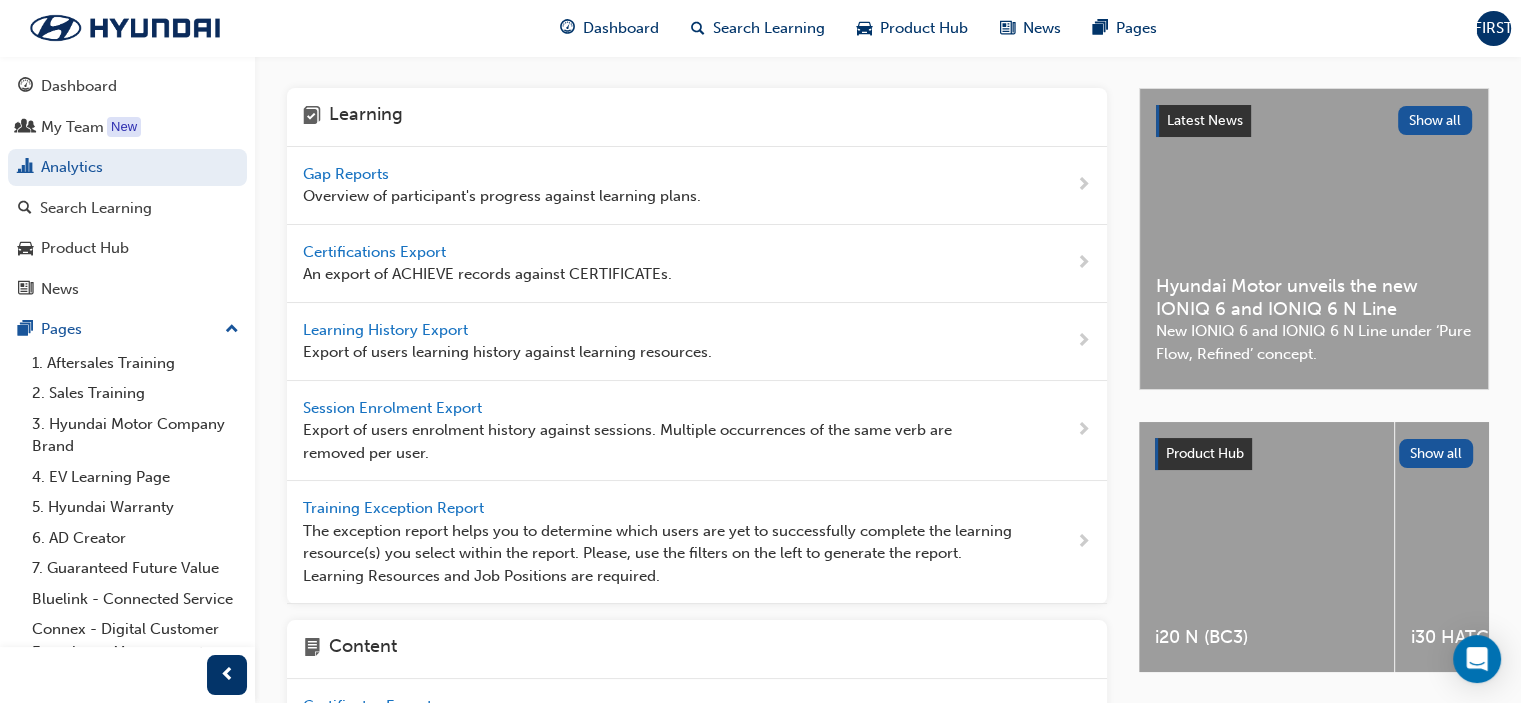 click on "Gap Reports" at bounding box center (348, 174) 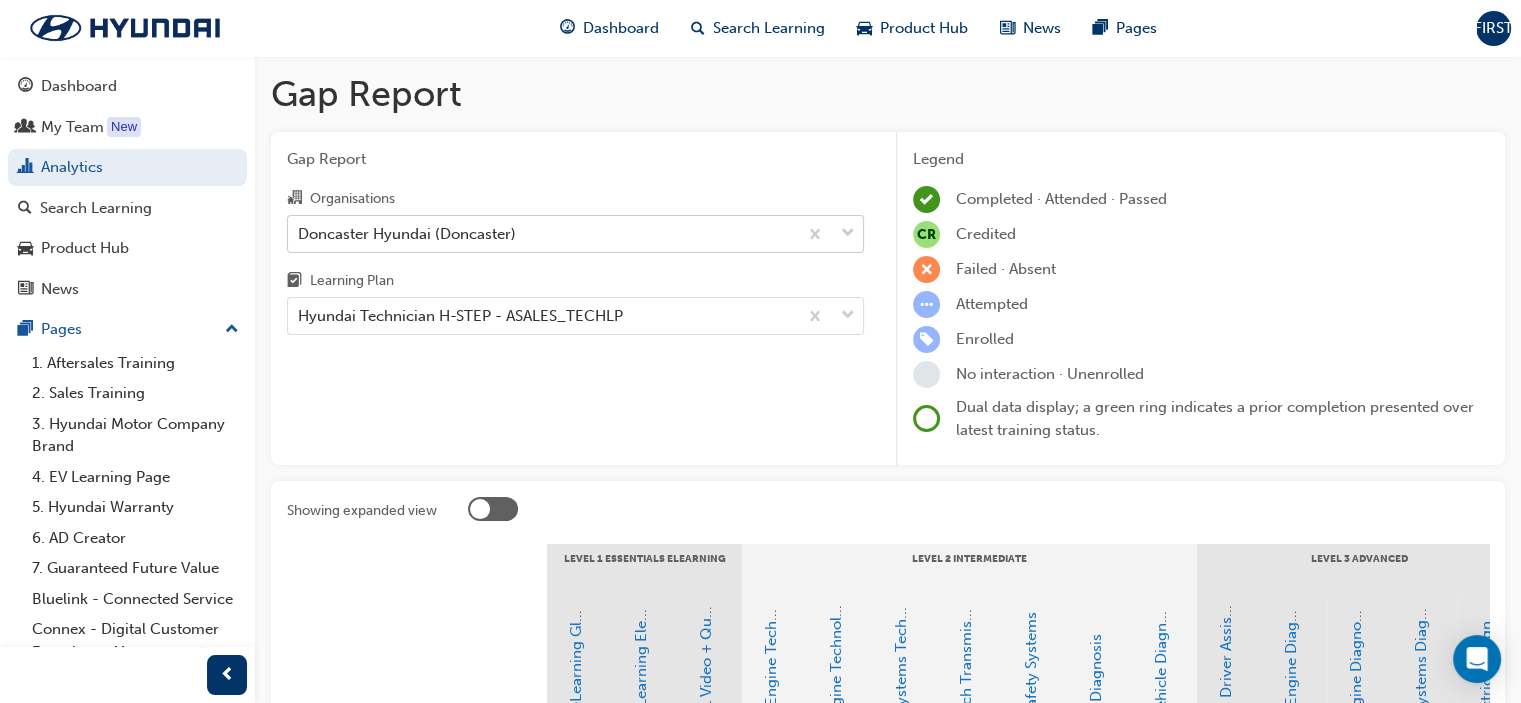 click on "Doncaster Hyundai (Doncaster)" at bounding box center [542, 233] 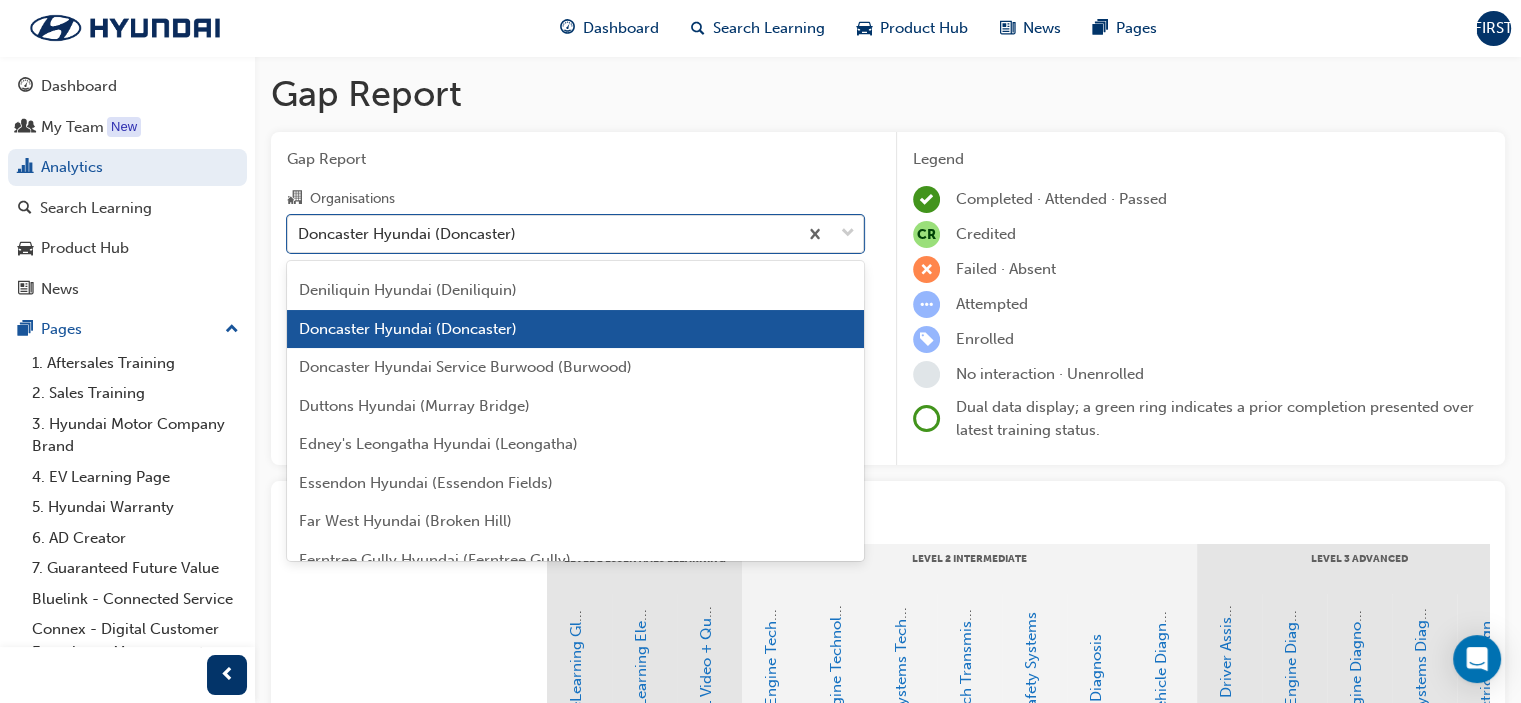 scroll, scrollTop: 1672, scrollLeft: 0, axis: vertical 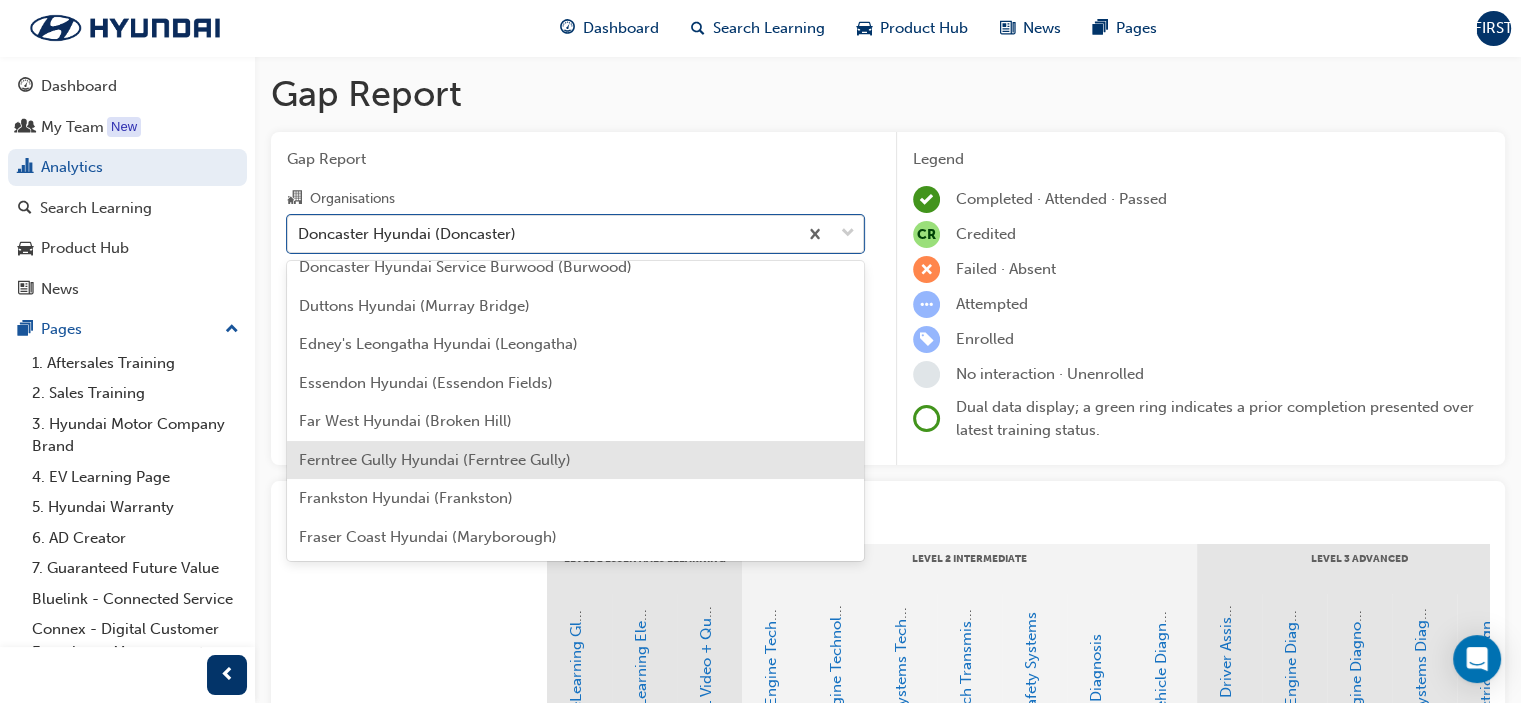 click on "Ferntree Gully Hyundai (Ferntree Gully)" at bounding box center [435, 460] 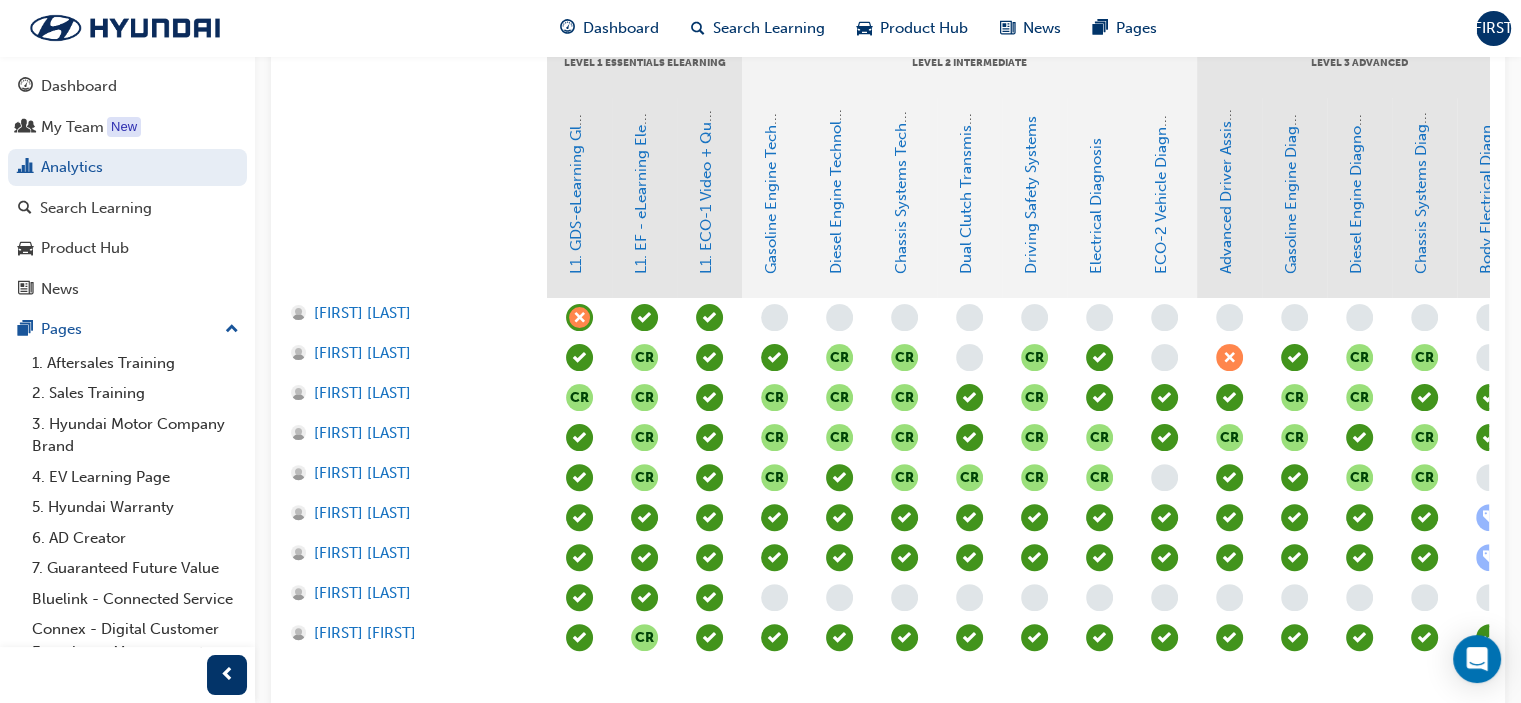 scroll, scrollTop: 500, scrollLeft: 0, axis: vertical 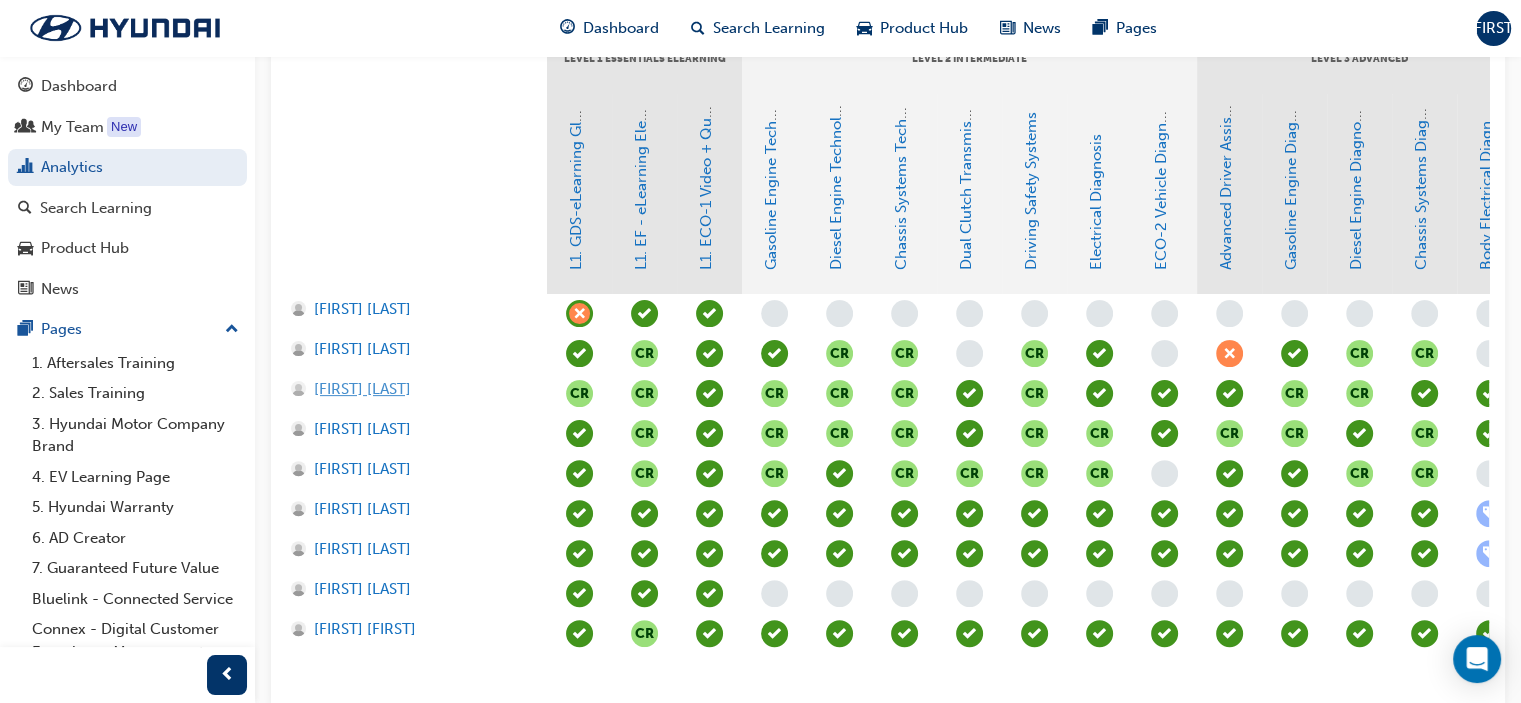 click on "[FIRST] [LAST]" at bounding box center (362, 389) 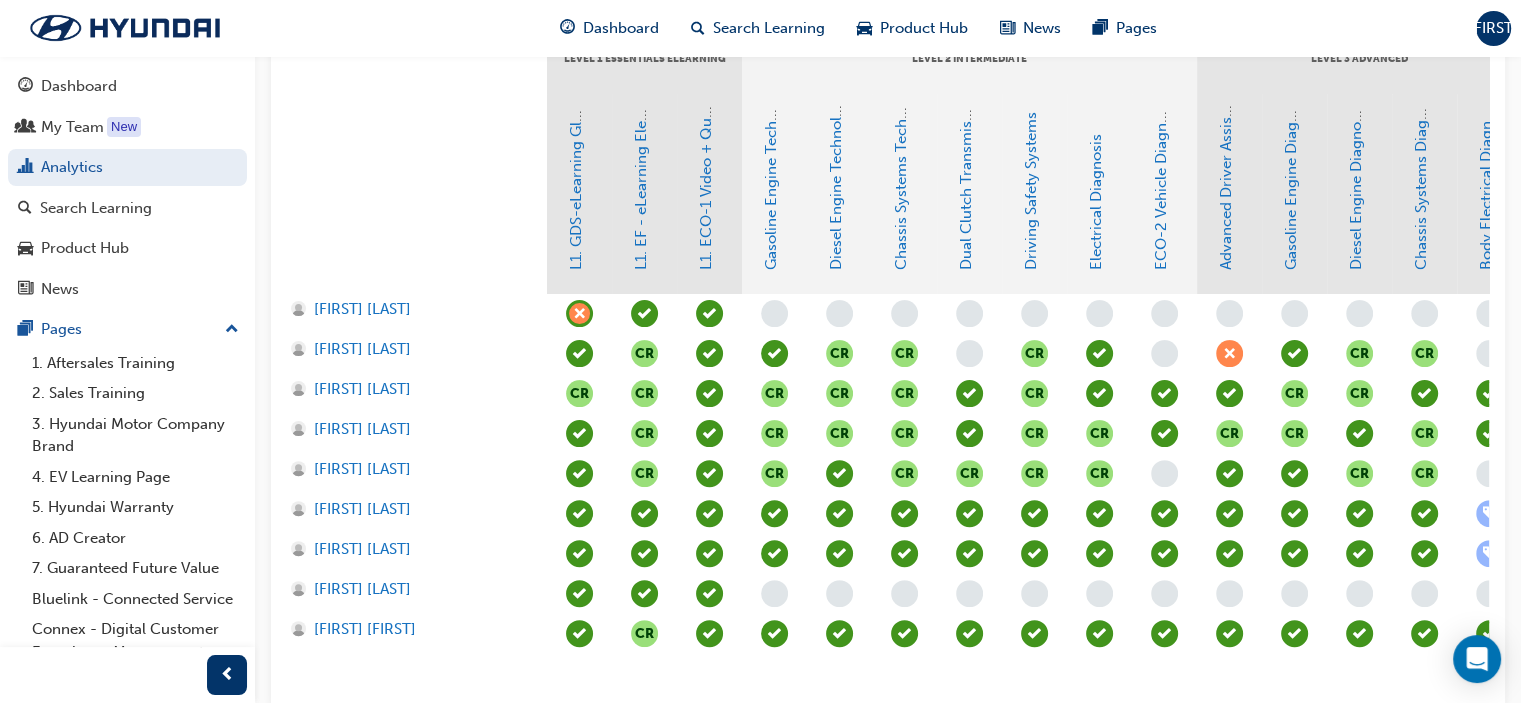 scroll, scrollTop: 0, scrollLeft: 0, axis: both 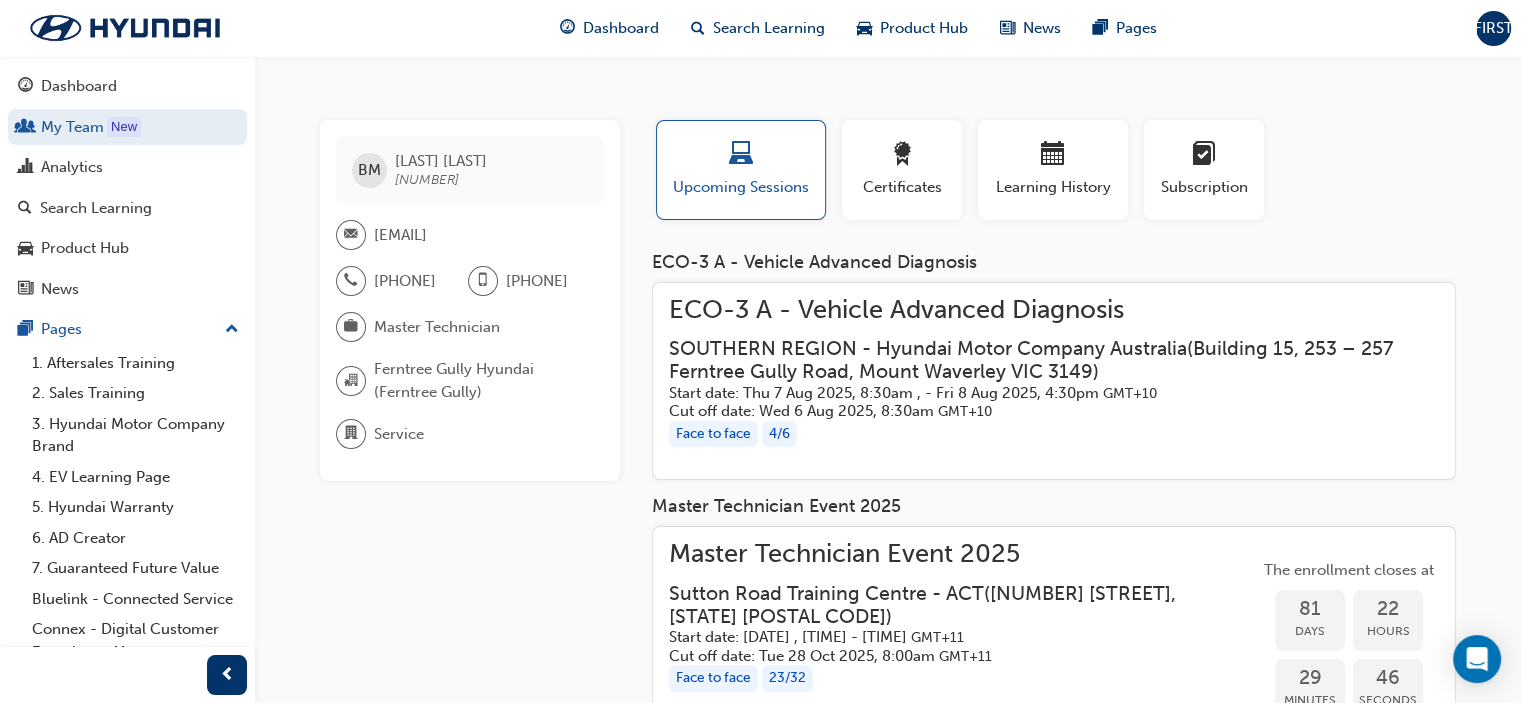 click on "[LAST] [LAST] - Trak [NUMBER] [EMAIL] [PHONE] [PHONE] Master Technician Ferntree Gully Hyundai (Ferntree Gully) Service This user has been inactive since 6 days ago and doesn't currently have access to the platform" at bounding box center [486, 584] 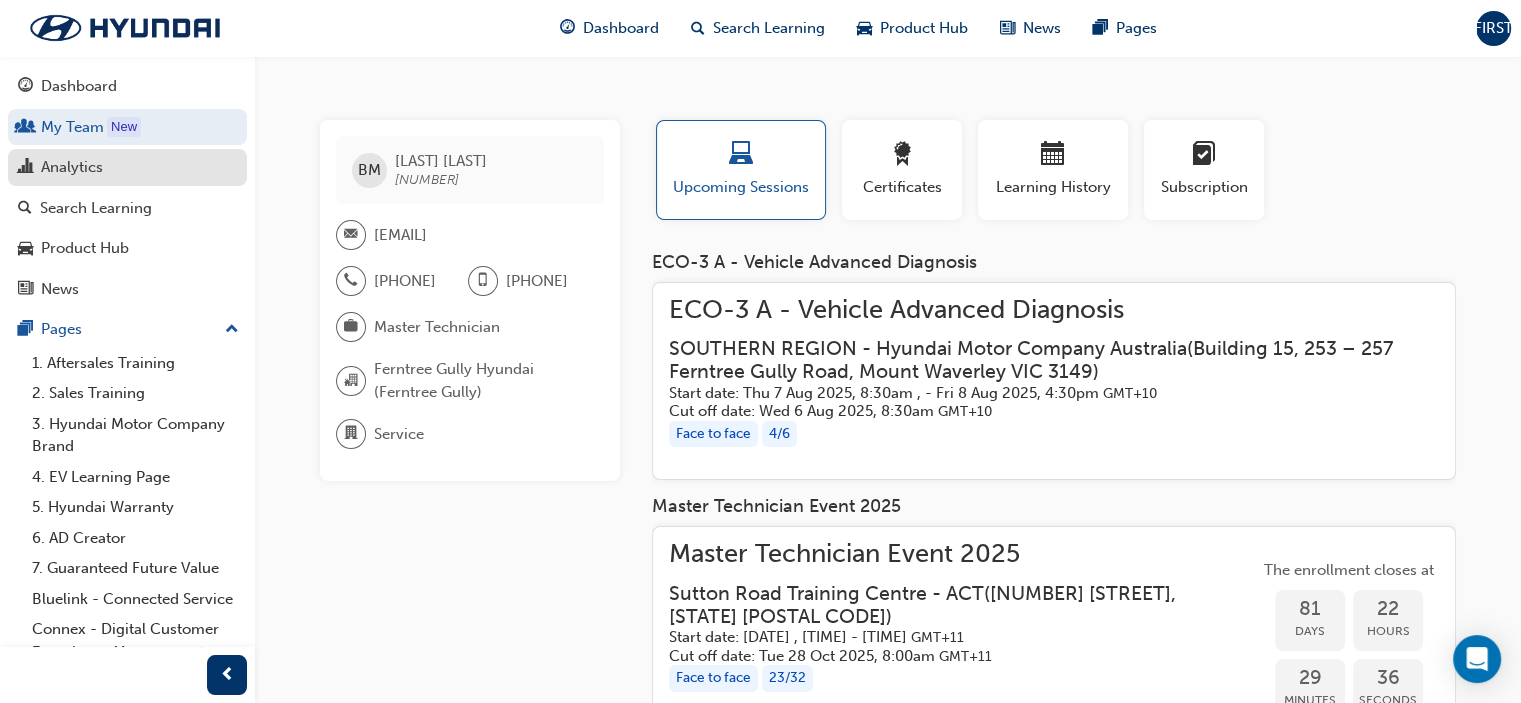 click on "Analytics" at bounding box center [72, 167] 